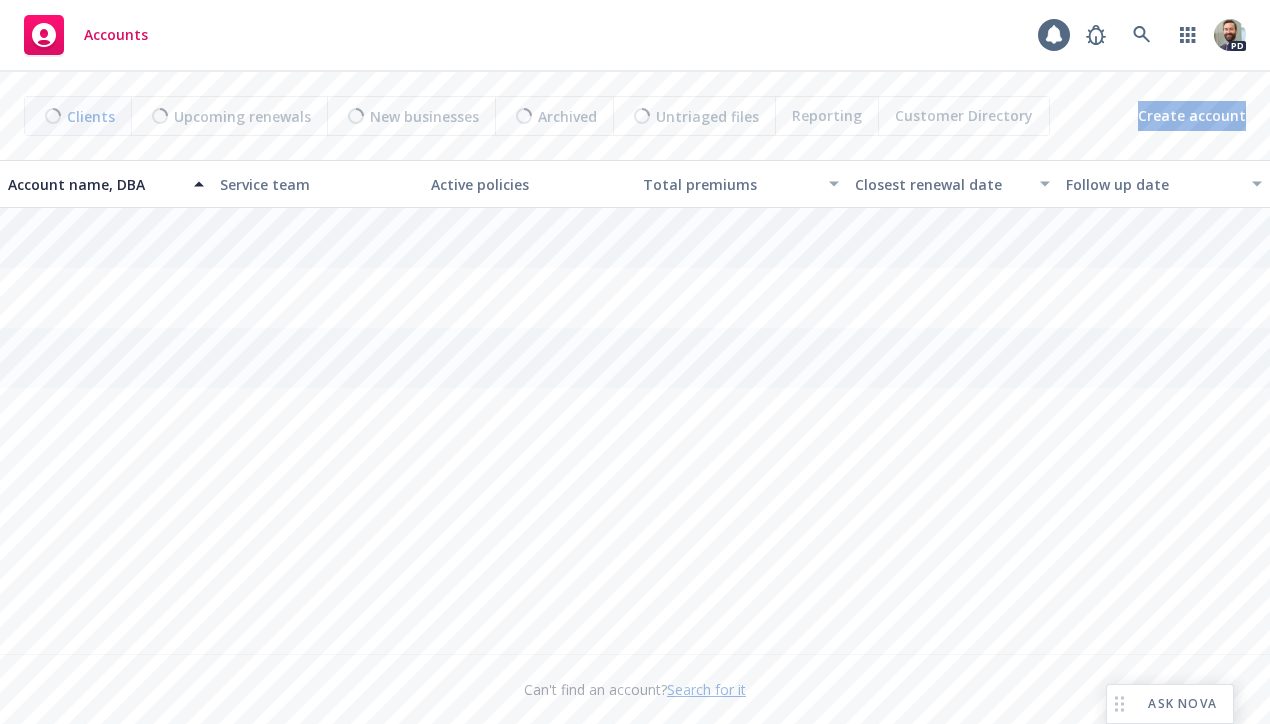 scroll, scrollTop: 0, scrollLeft: 0, axis: both 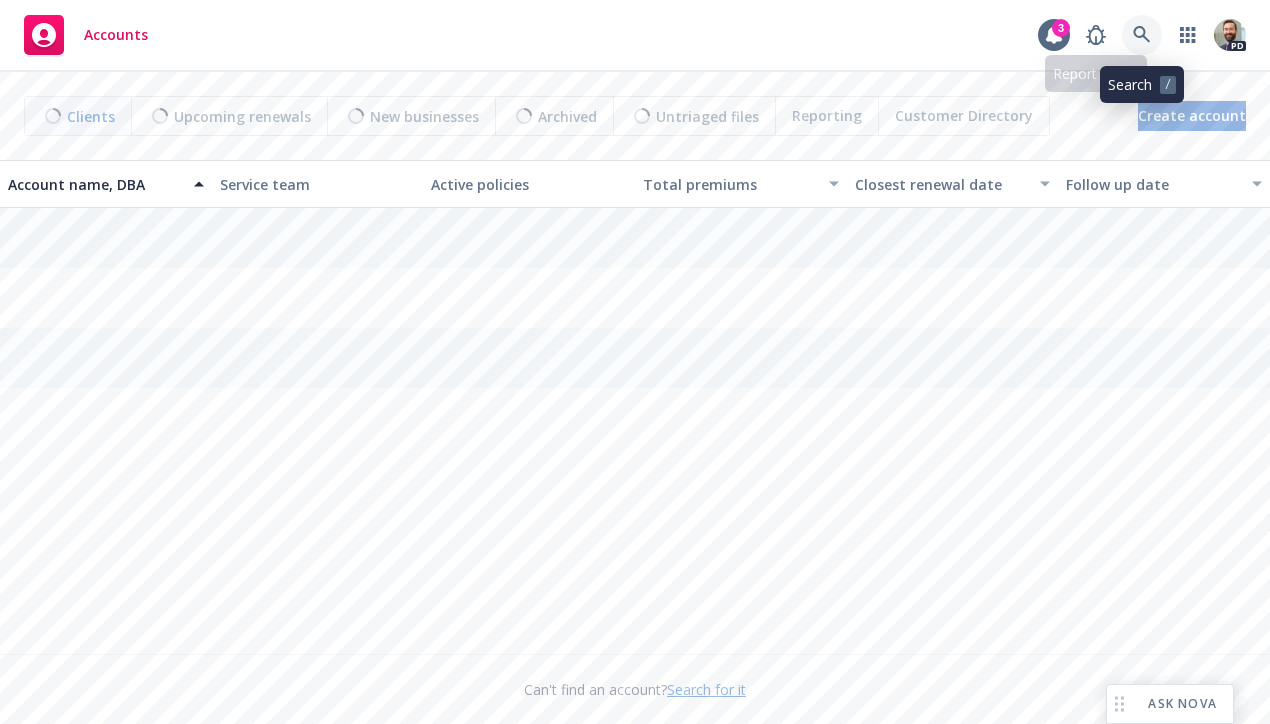 click at bounding box center [1096, 35] 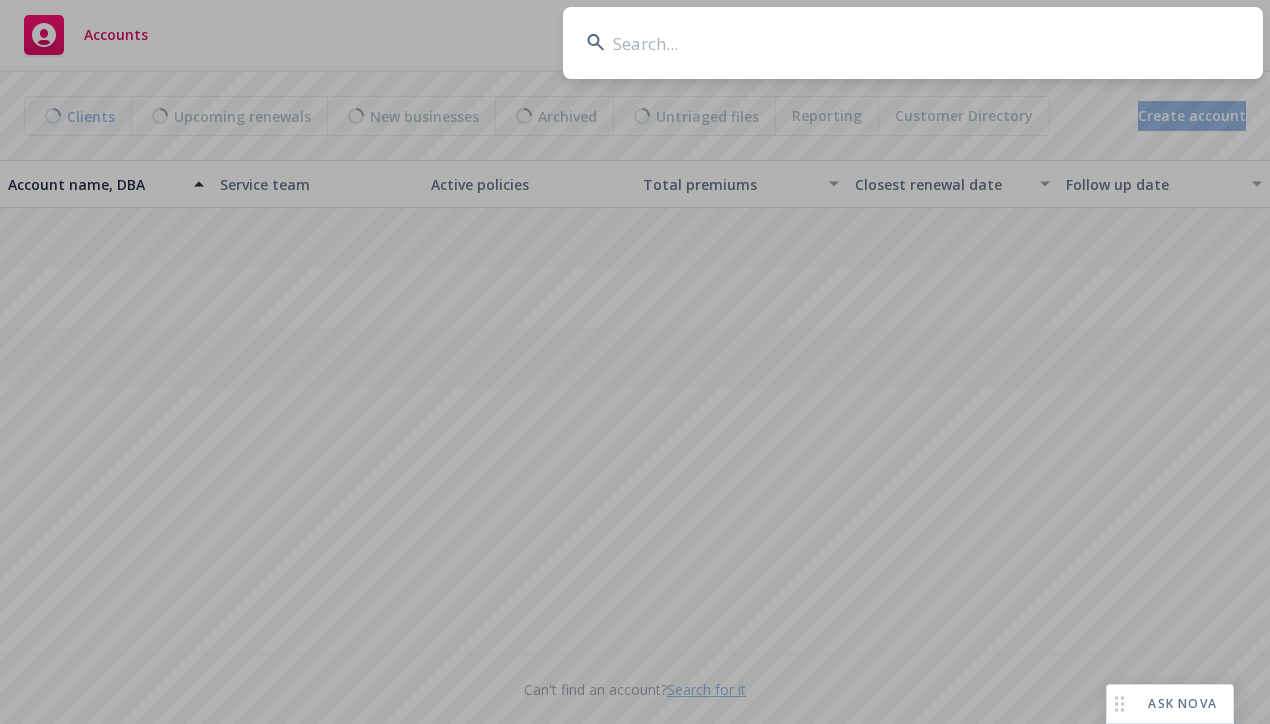 click at bounding box center [913, 43] 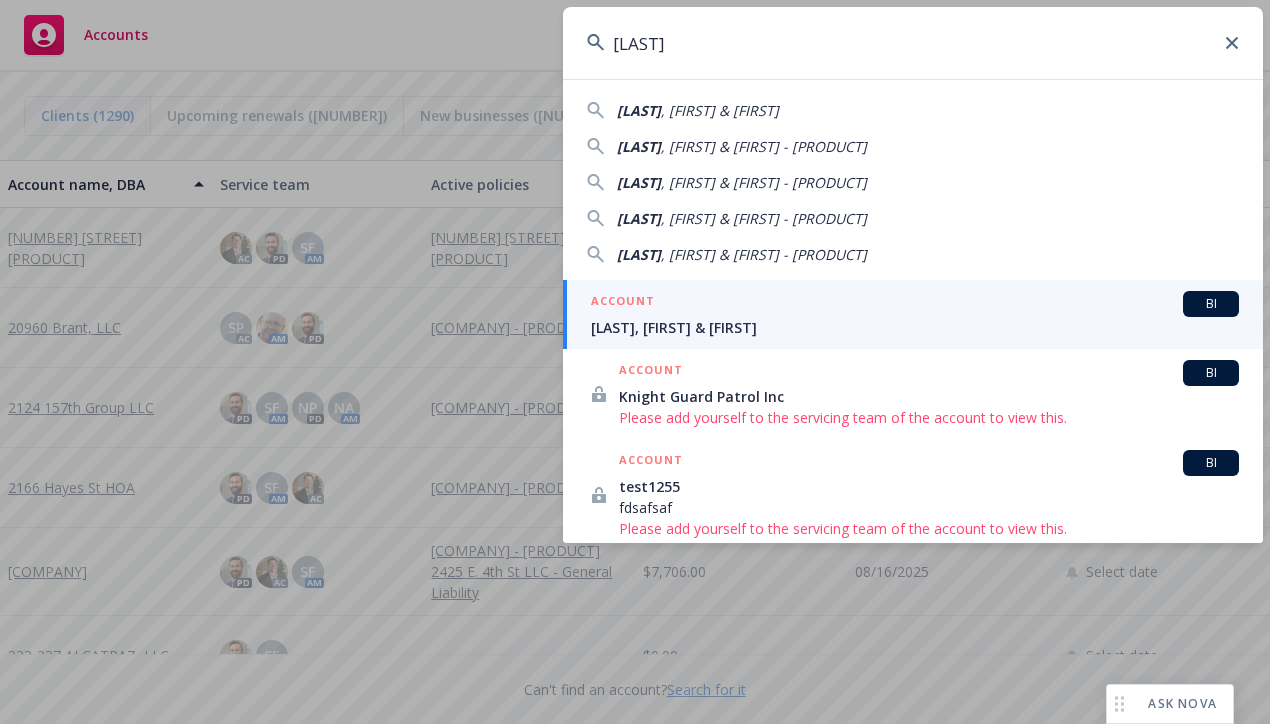 type on "[LAST]" 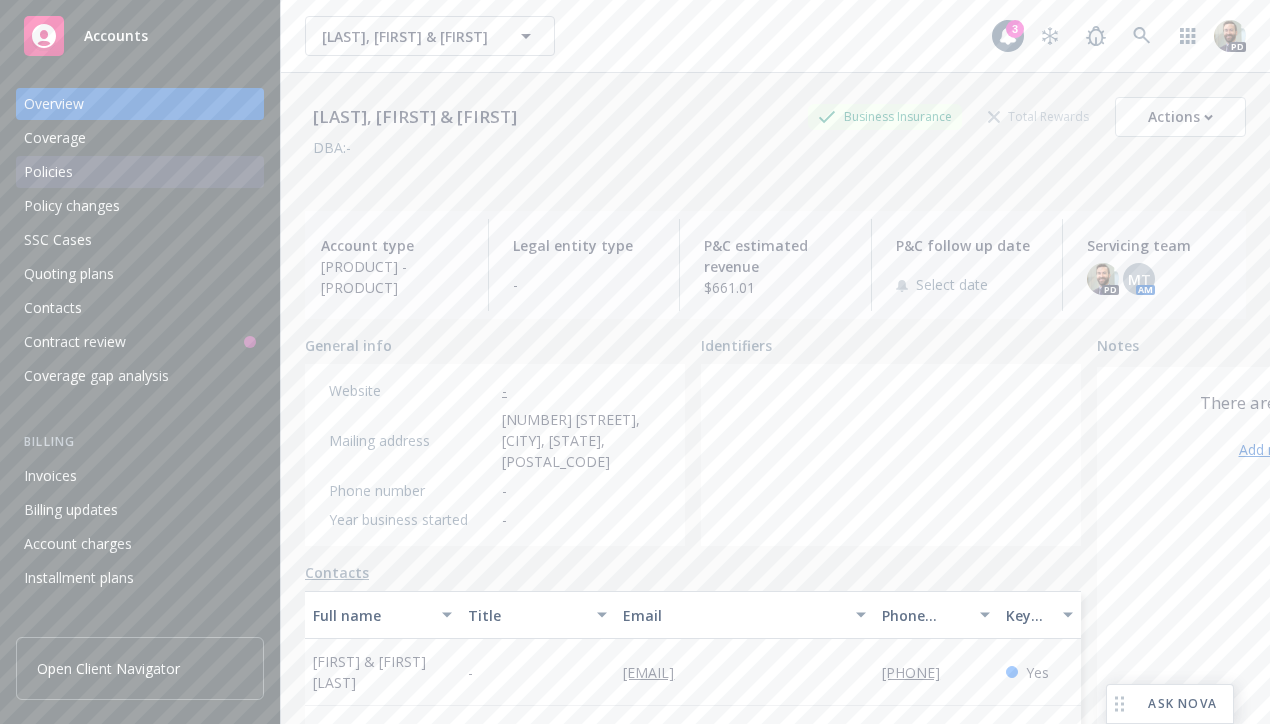 click on "Policies" at bounding box center (48, 172) 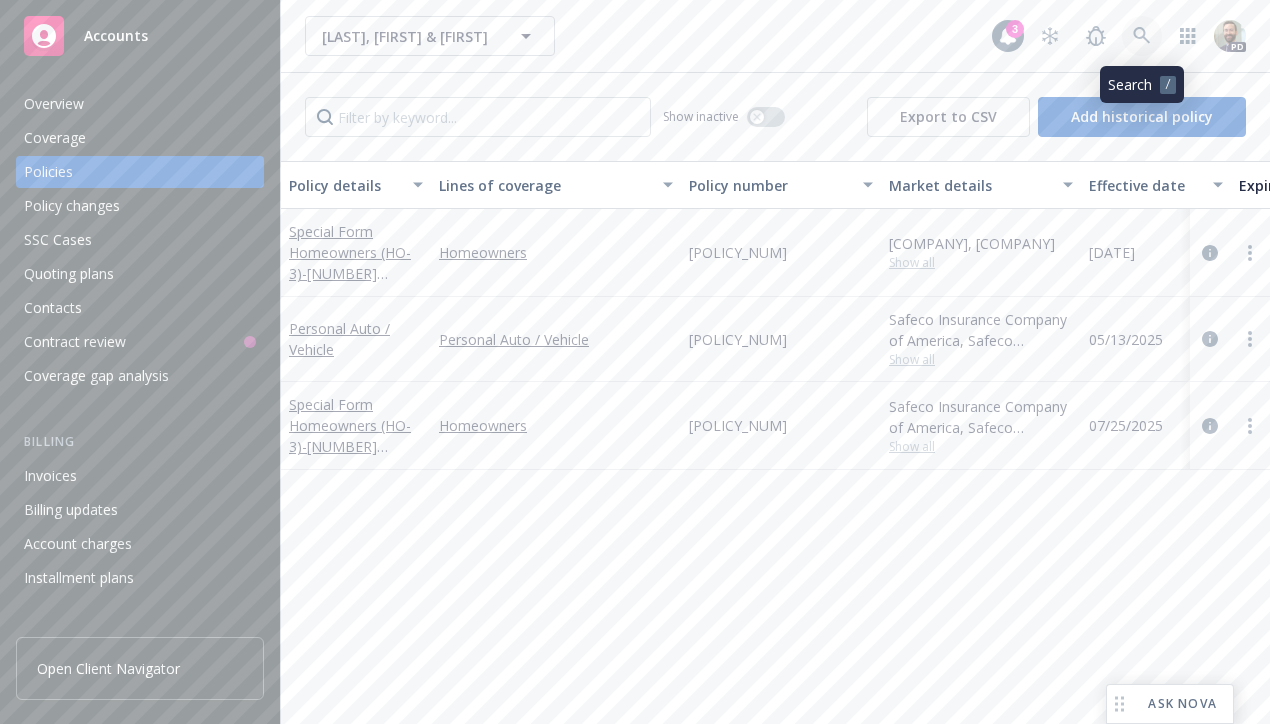 click at bounding box center [1096, 36] 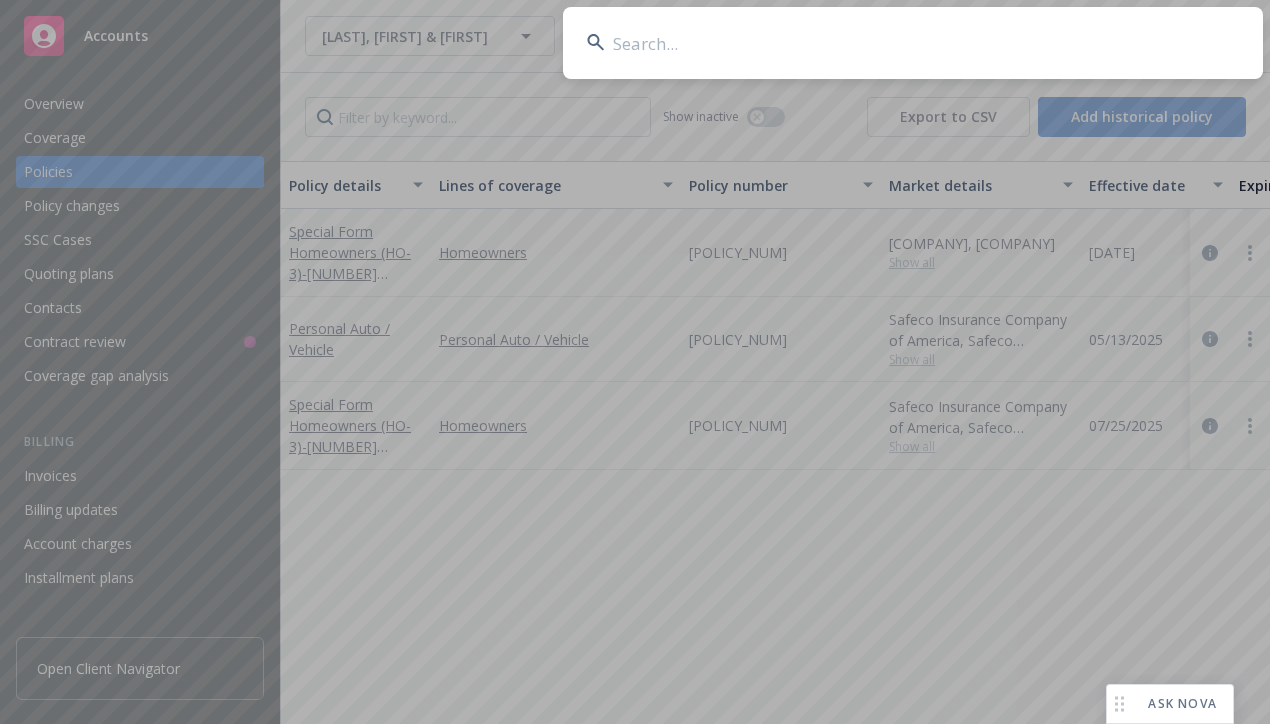 click at bounding box center [913, 43] 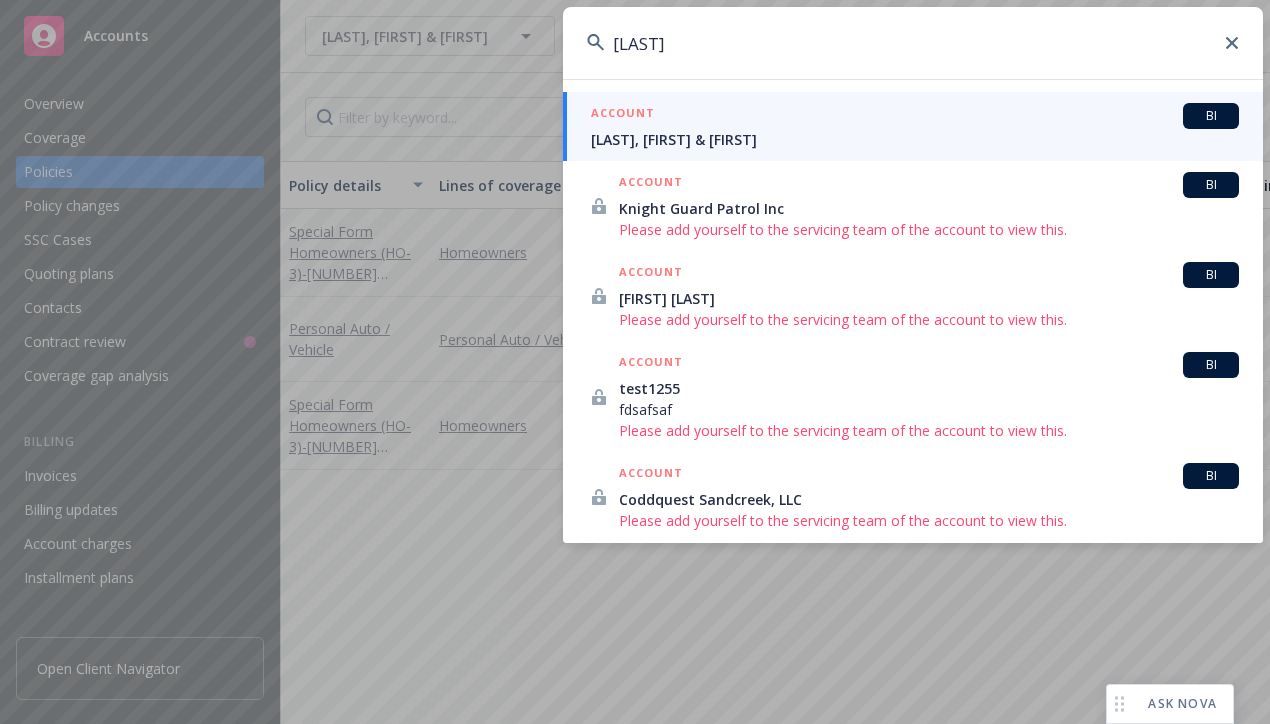 type on "[LAST]" 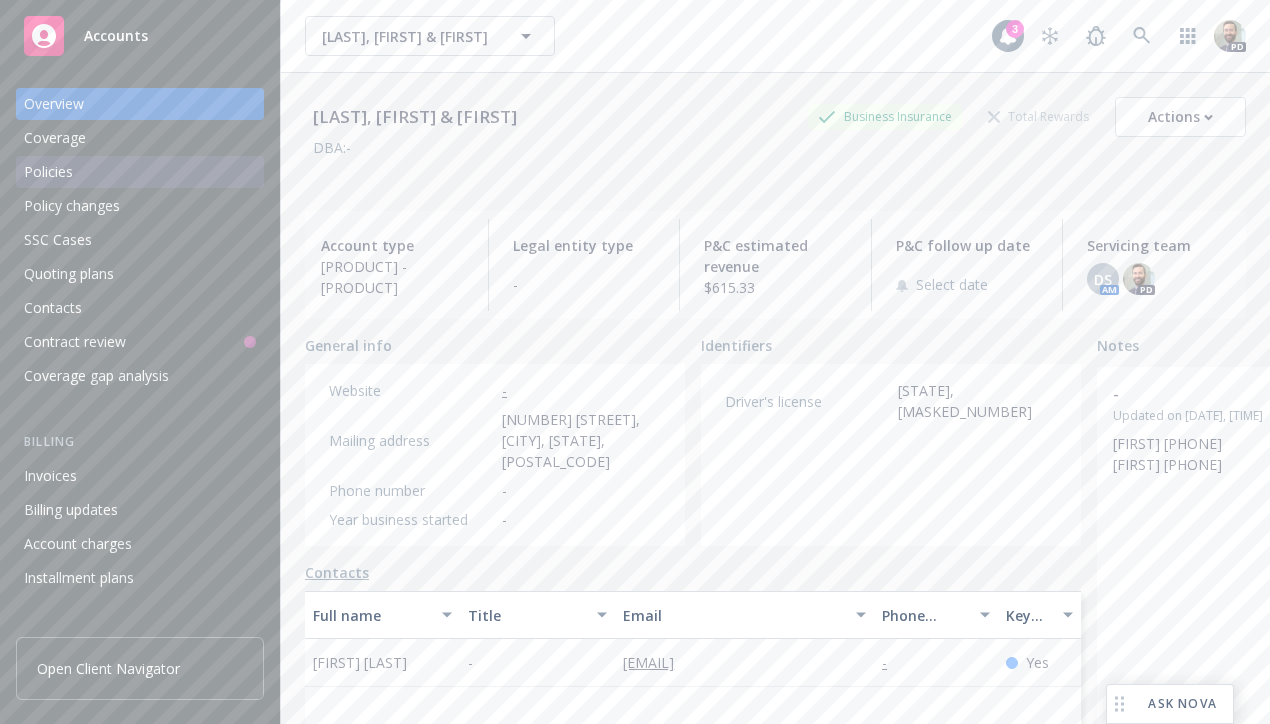 click on "Policies" at bounding box center (140, 172) 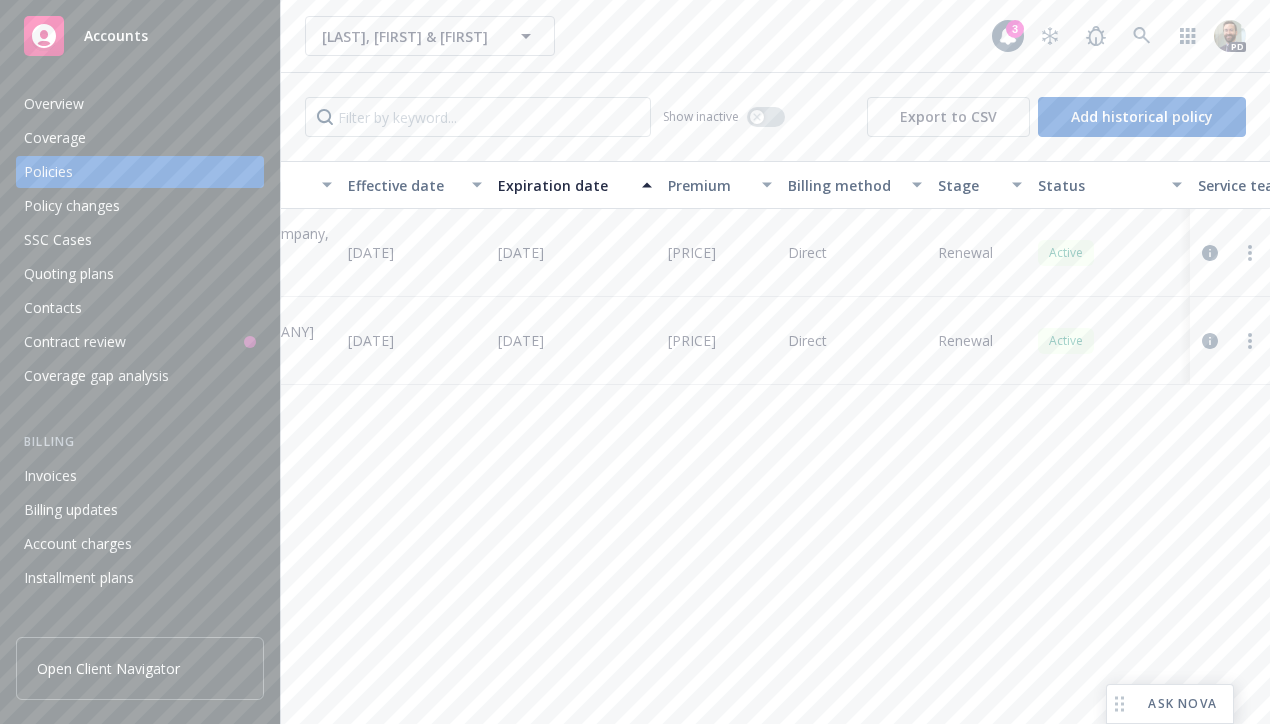 scroll, scrollTop: 0, scrollLeft: 0, axis: both 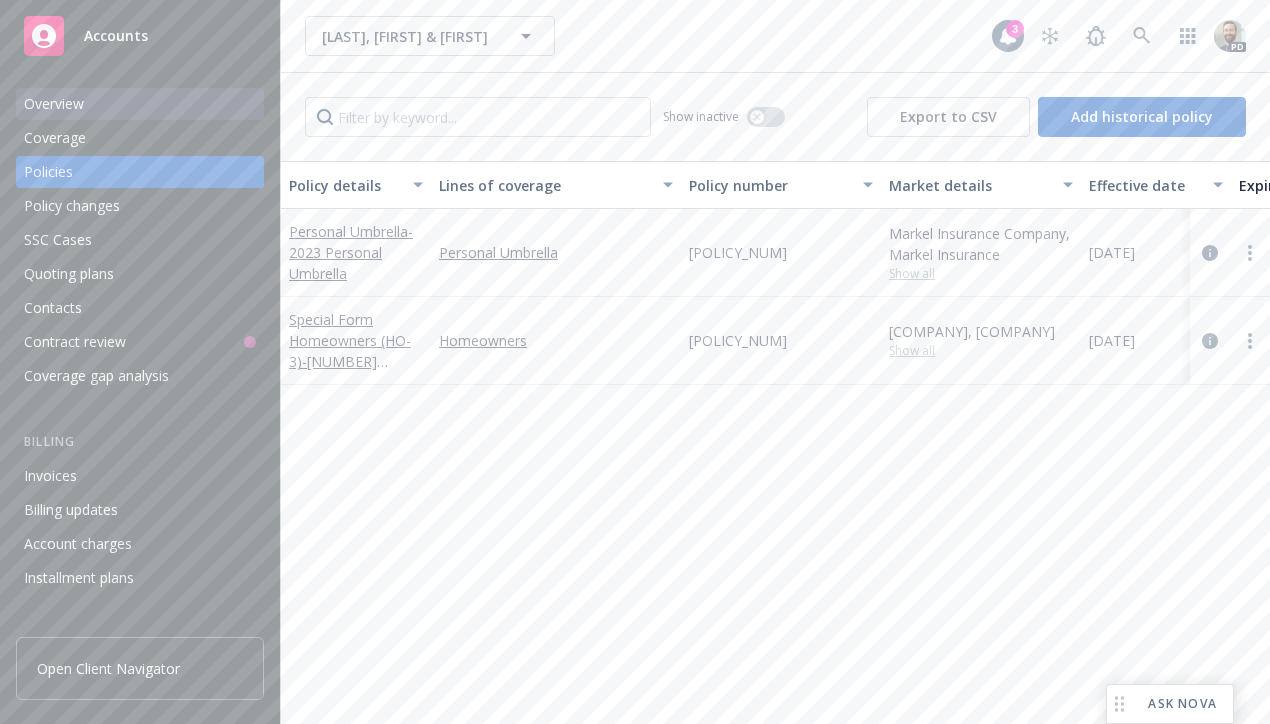 click on "Overview" at bounding box center (140, 104) 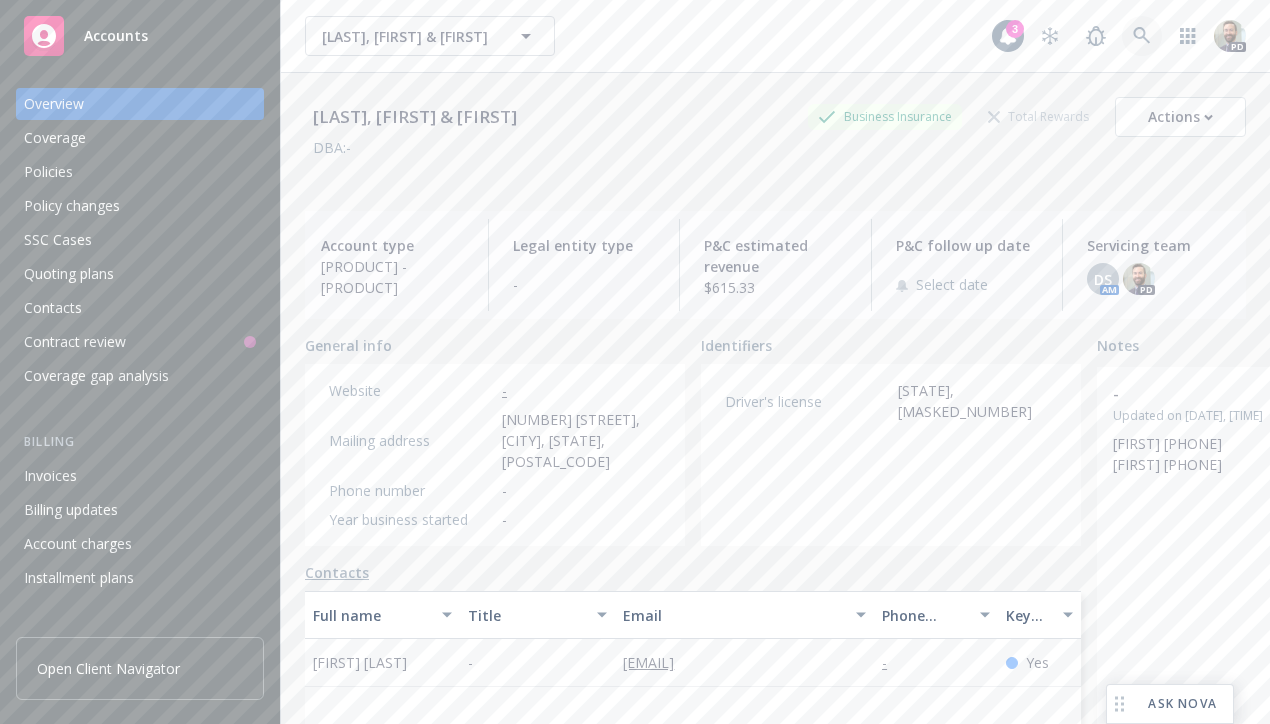 click at bounding box center [1096, 36] 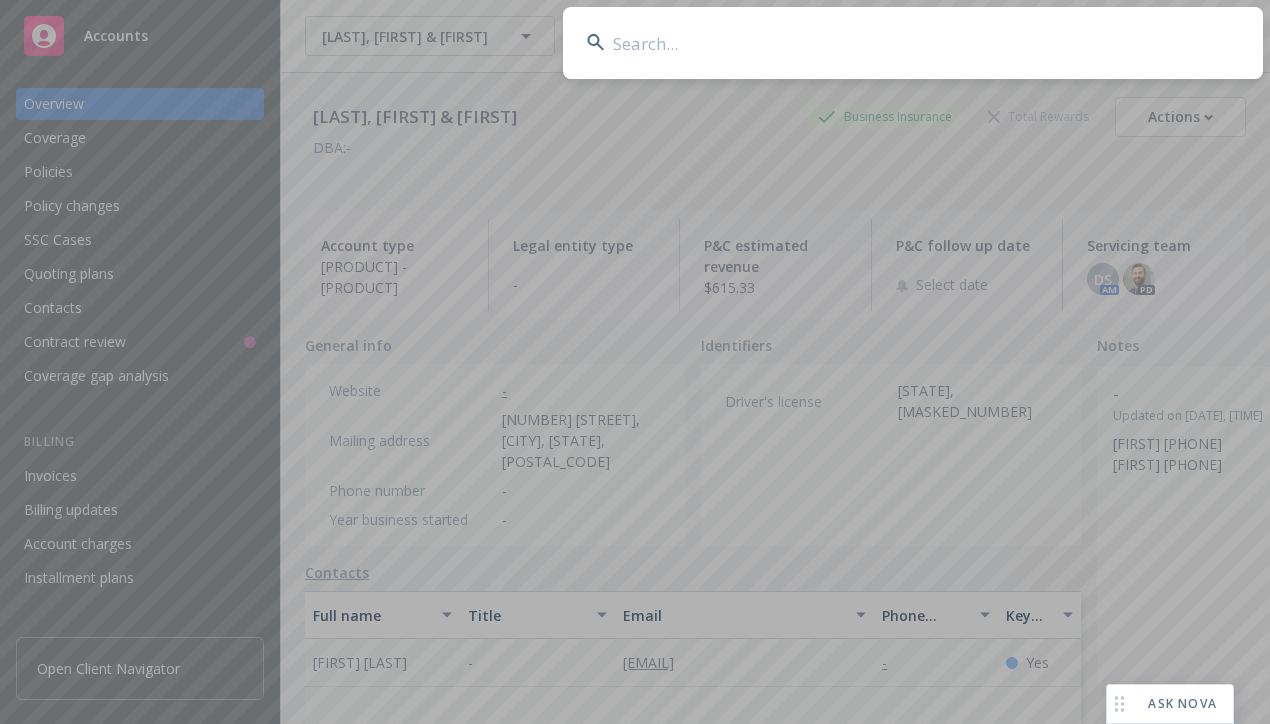 click at bounding box center [913, 43] 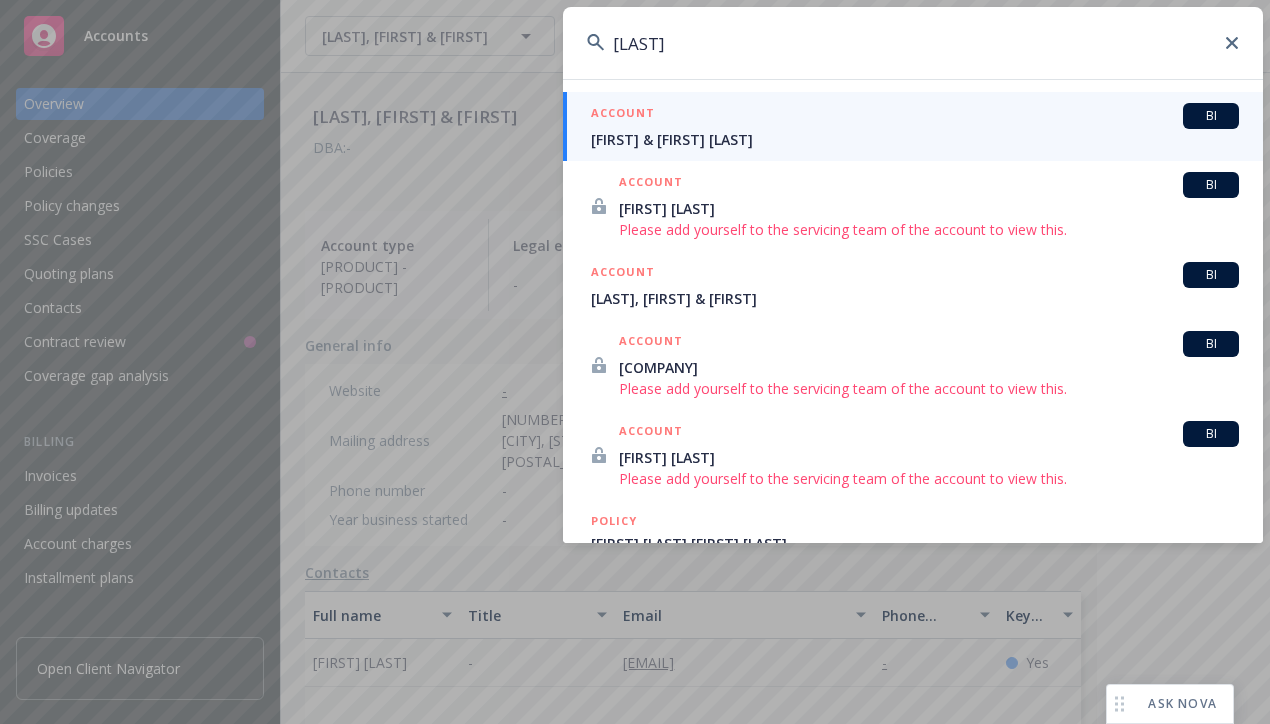 type on "[LAST]" 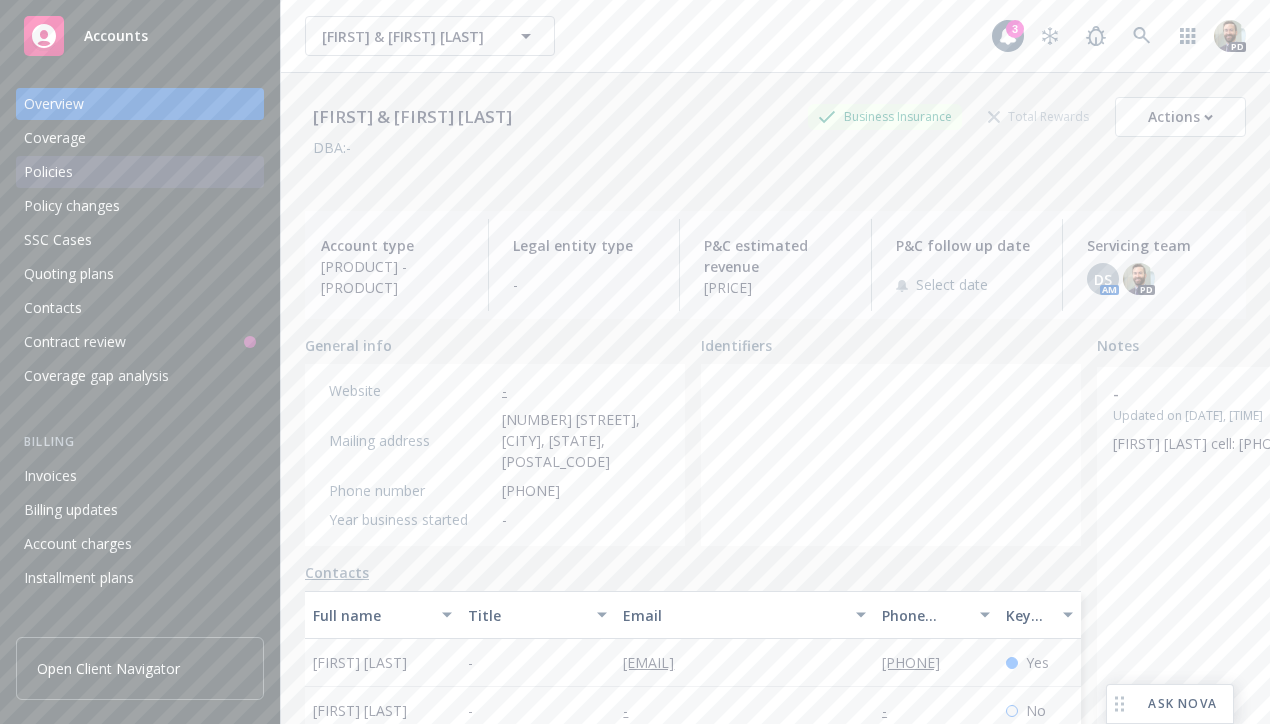 click on "Policies" at bounding box center [48, 172] 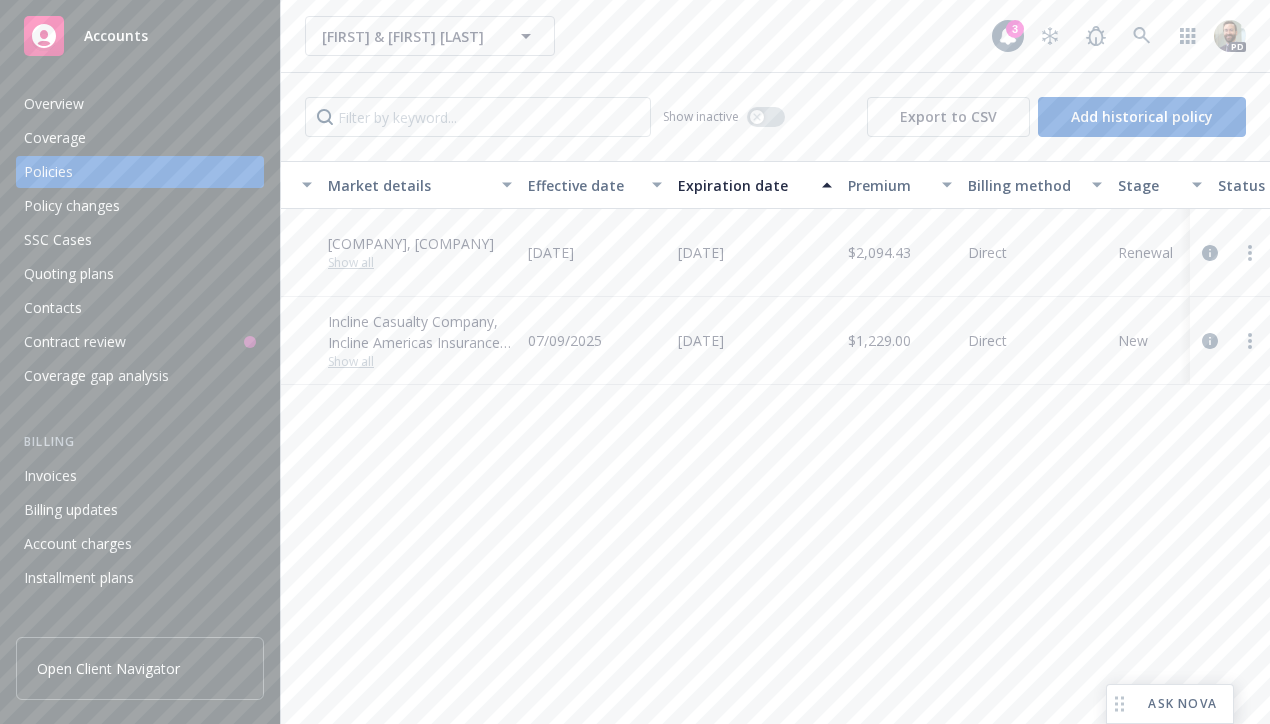 scroll, scrollTop: 0, scrollLeft: 580, axis: horizontal 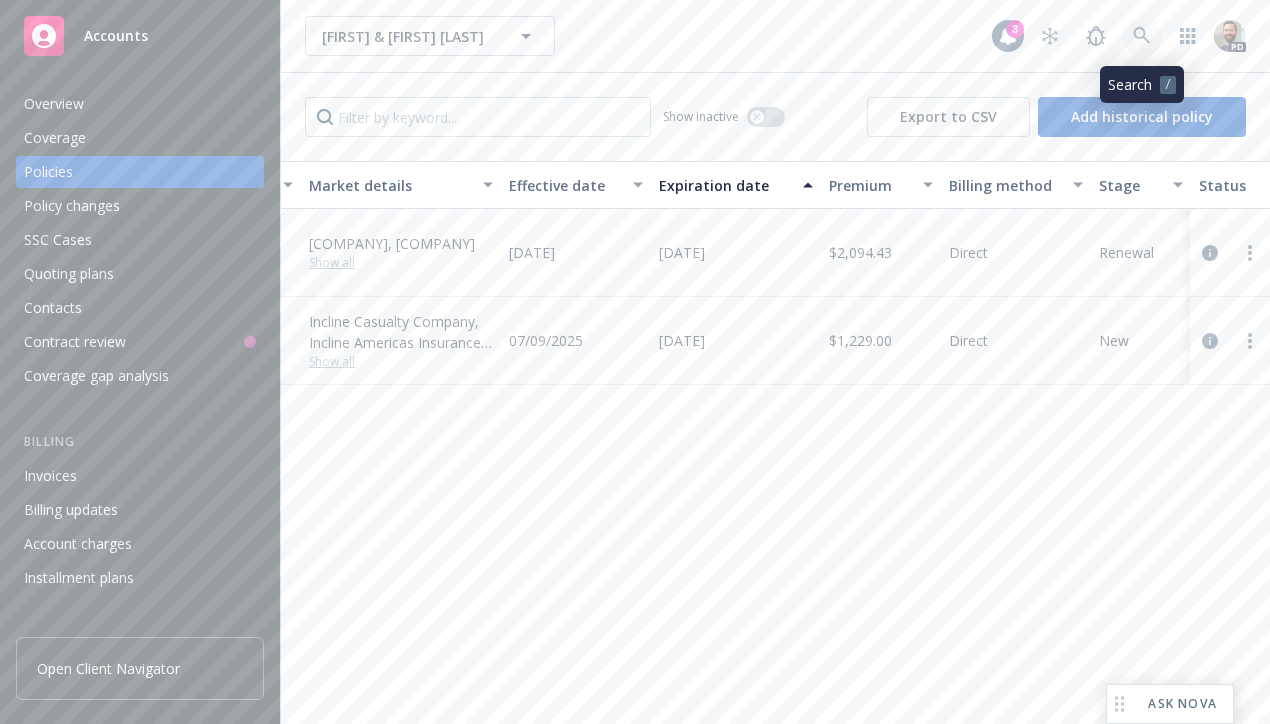 click at bounding box center (1096, 36) 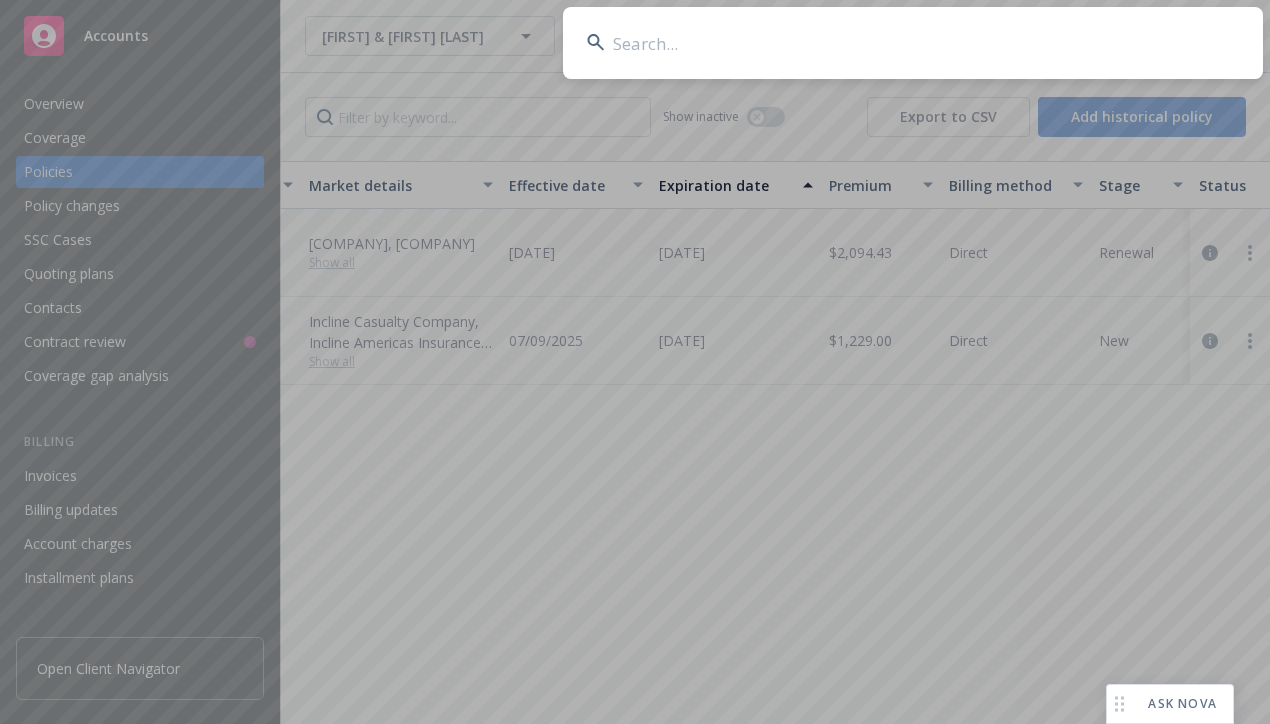 click at bounding box center (913, 43) 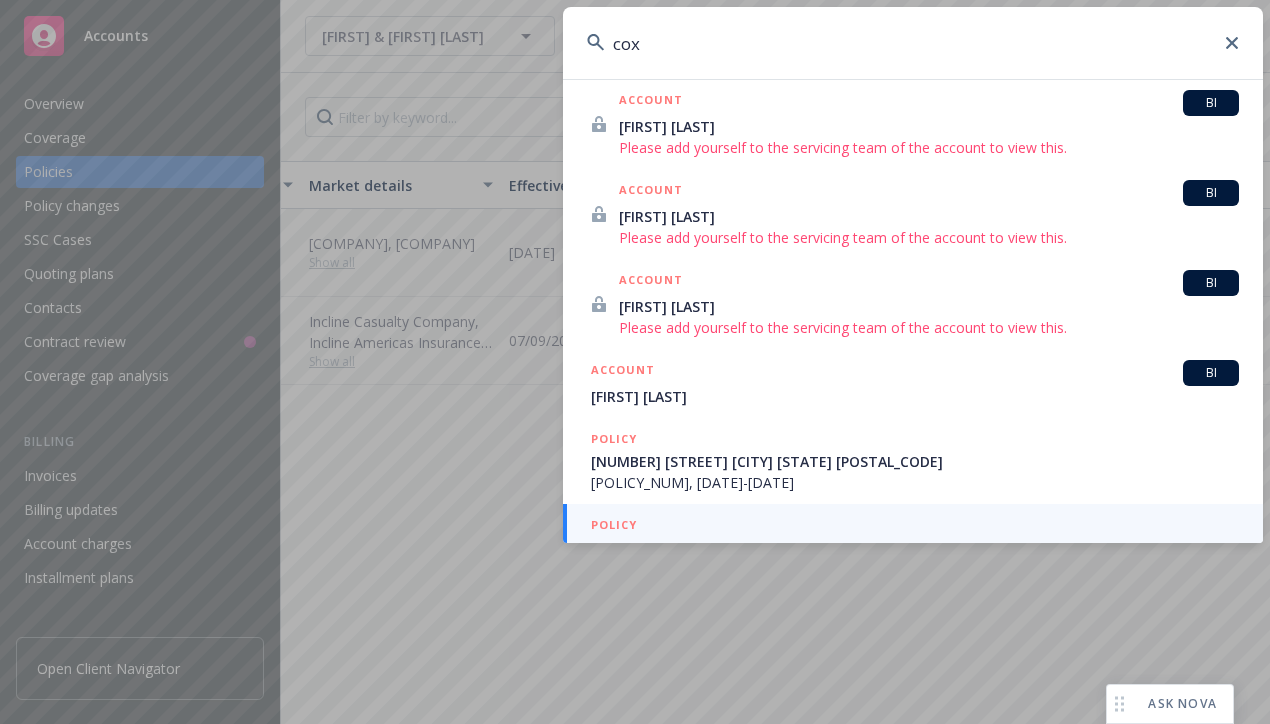 scroll, scrollTop: 0, scrollLeft: 0, axis: both 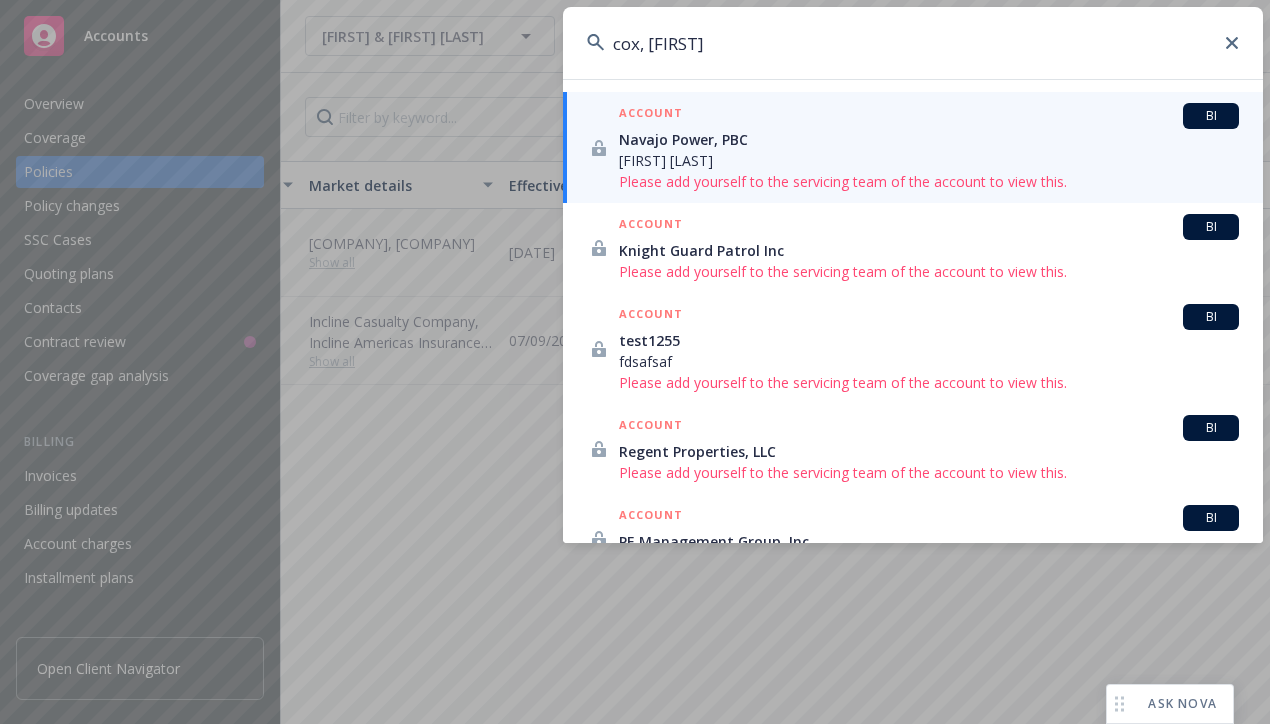 click on "cox, [FIRST]" at bounding box center [913, 43] 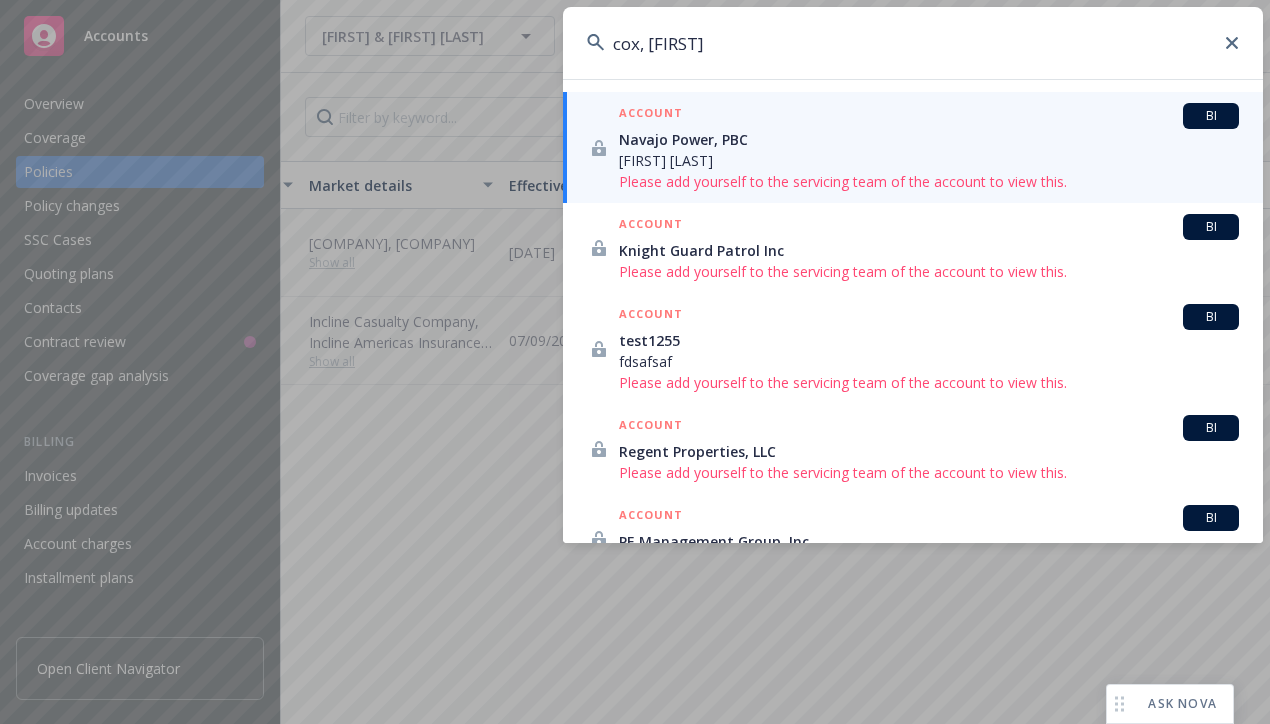 paste on "[EMAIL]" 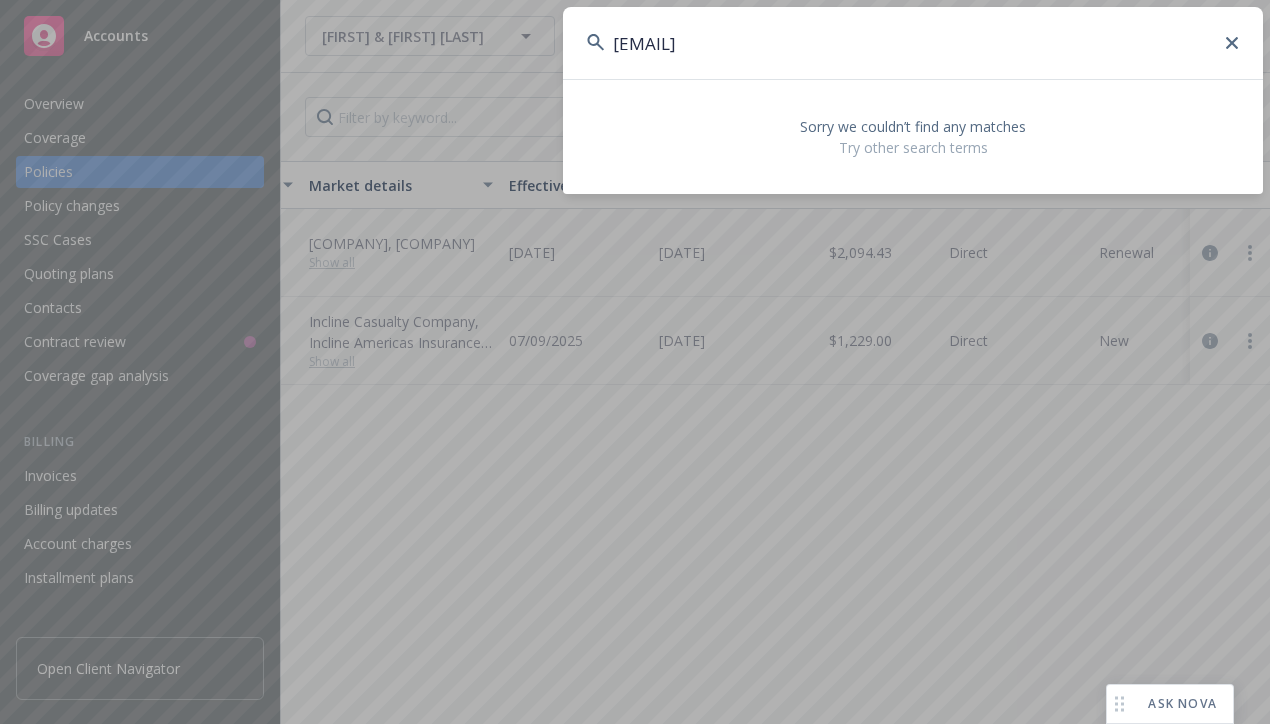click on "[EMAIL]" at bounding box center (913, 43) 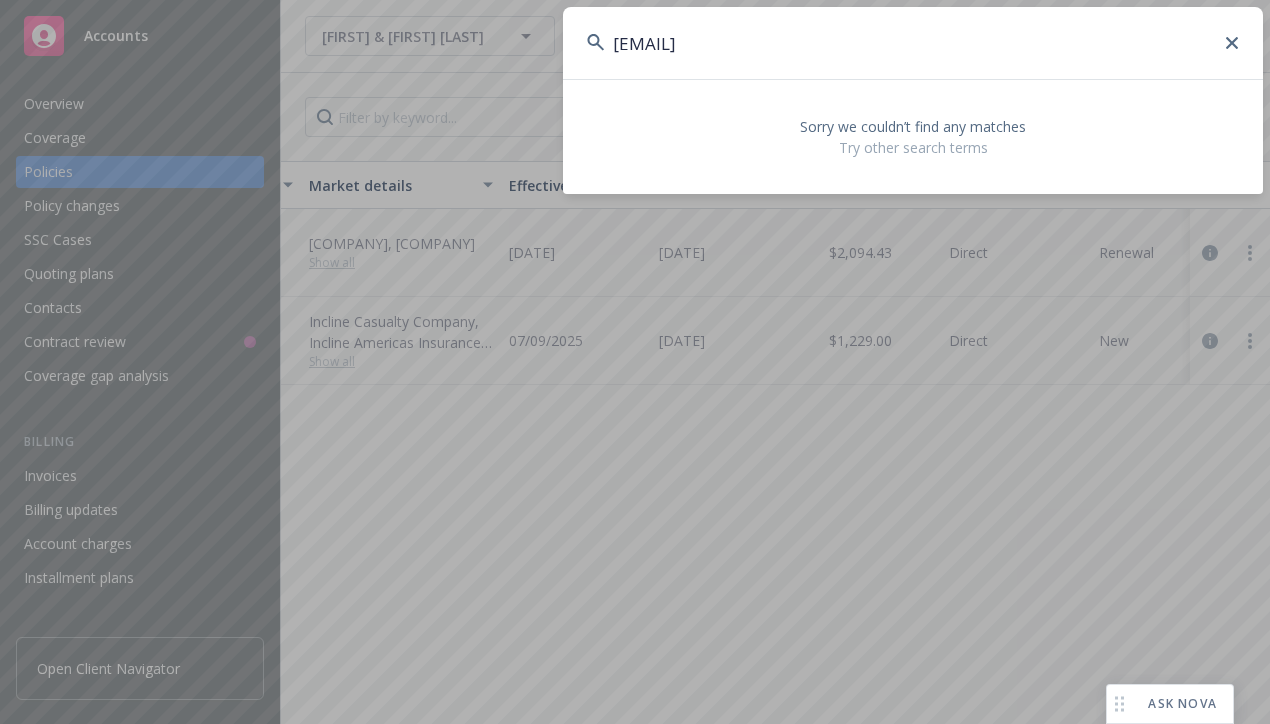 paste on "[EMAIL]" 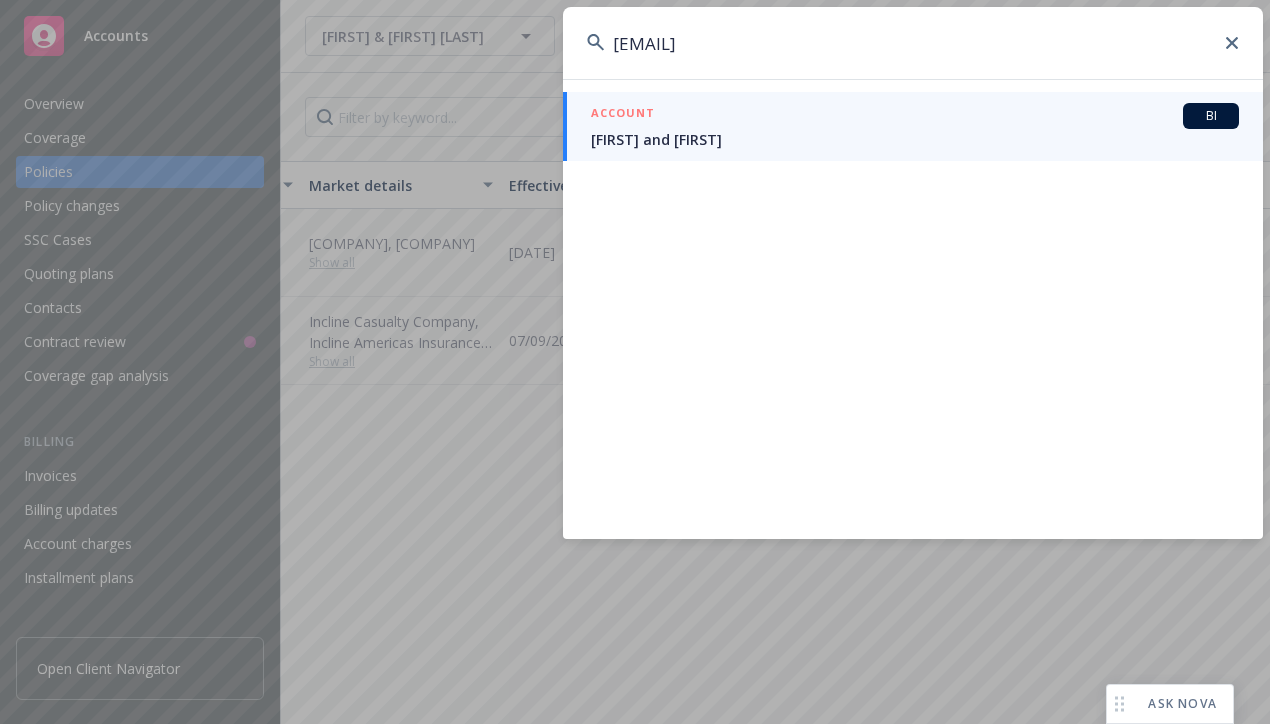 type on "[EMAIL]" 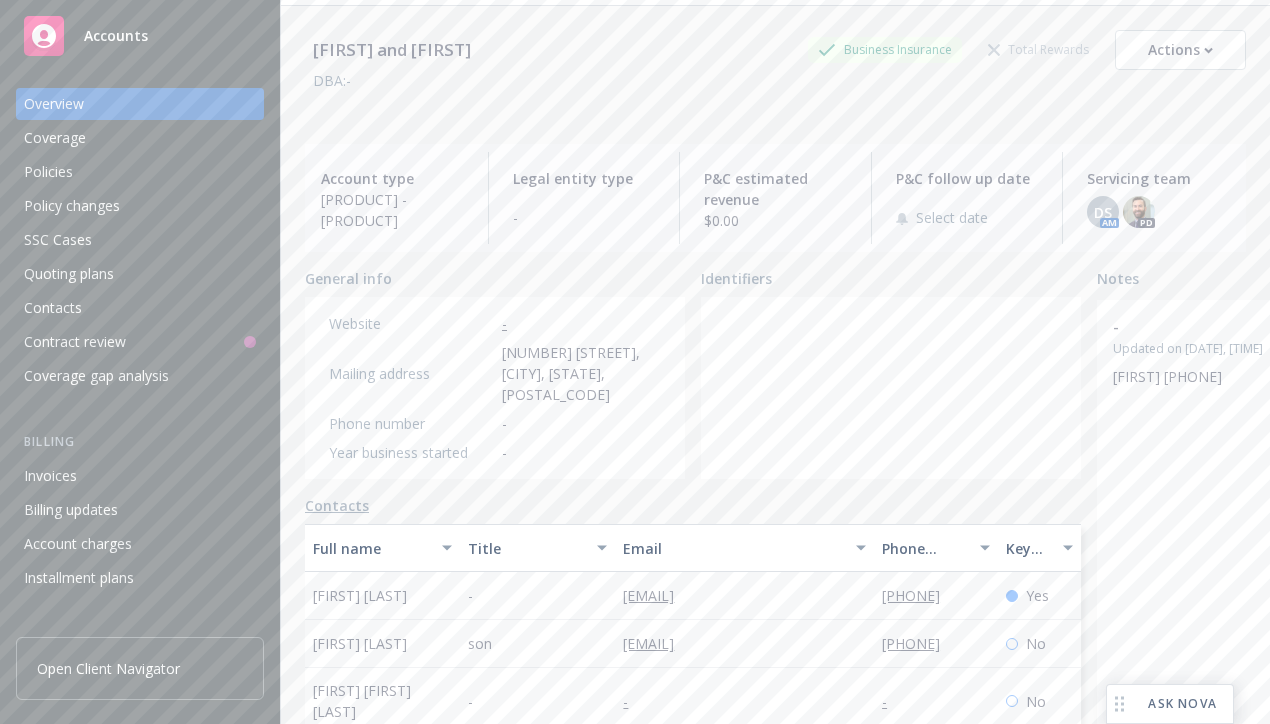 scroll, scrollTop: 0, scrollLeft: 0, axis: both 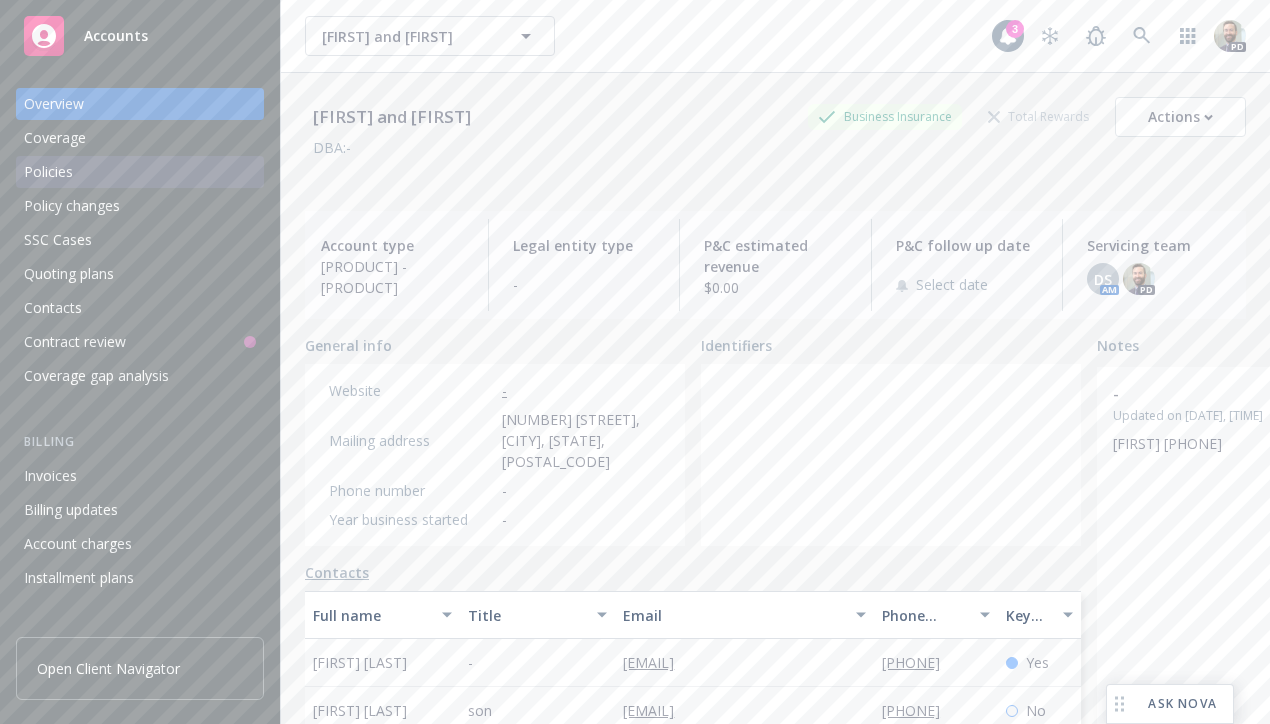 click on "Policies" at bounding box center (48, 172) 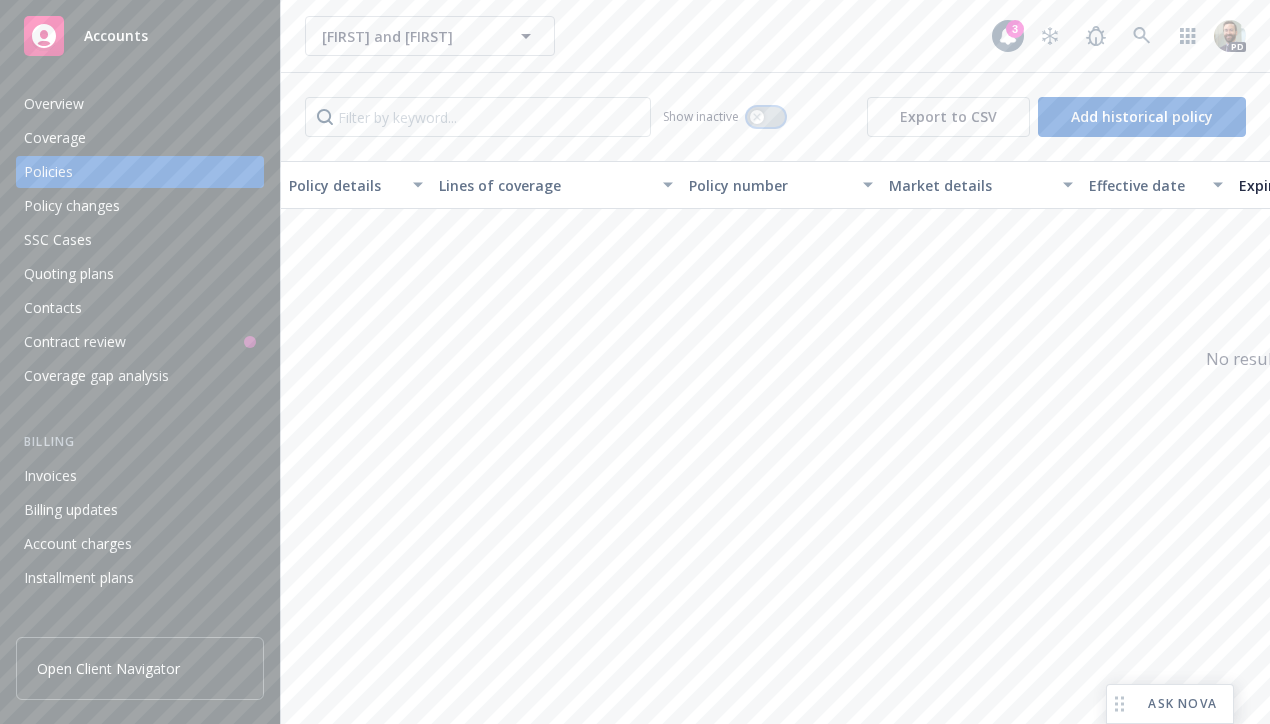 click at bounding box center (766, 117) 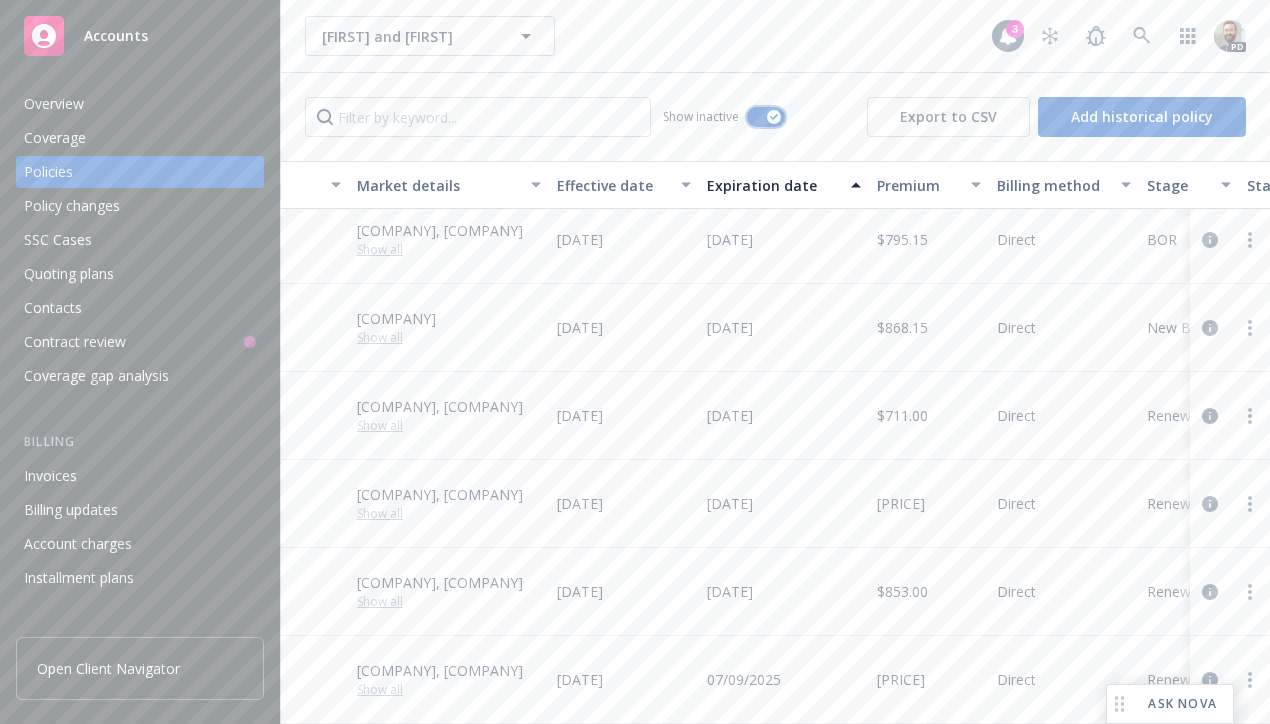 scroll, scrollTop: 13, scrollLeft: 0, axis: vertical 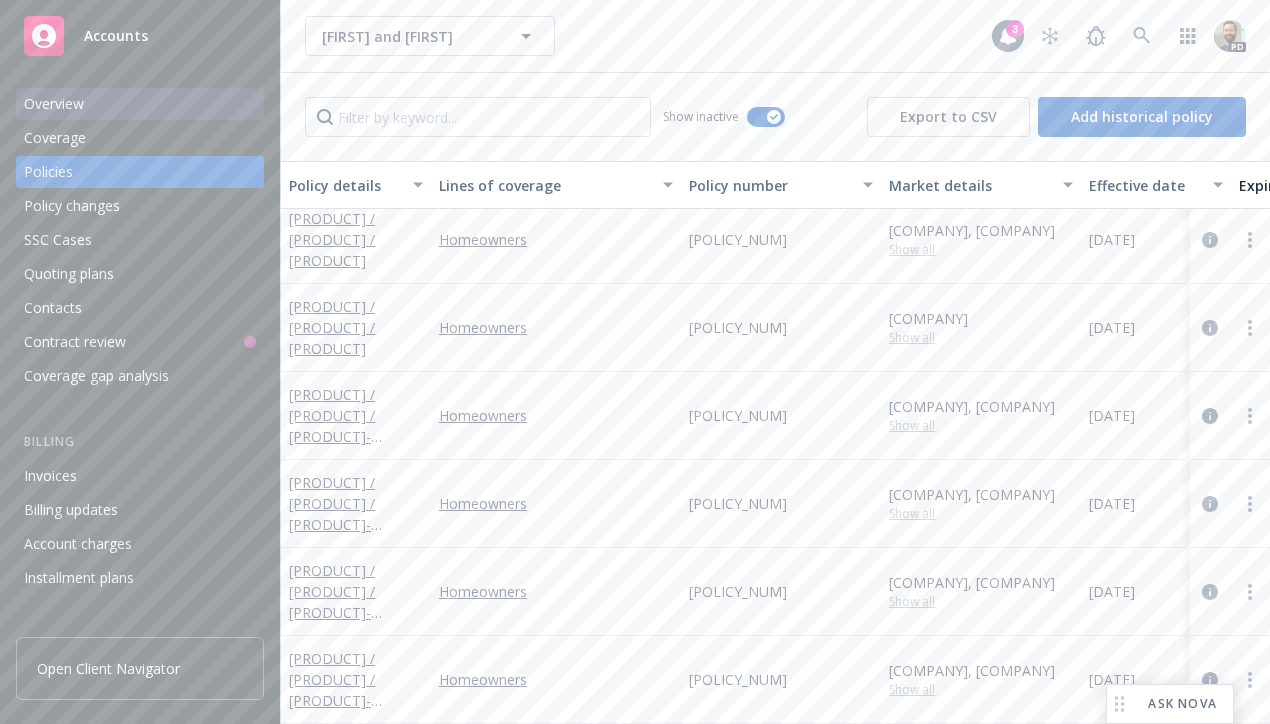 click on "Overview" at bounding box center [54, 104] 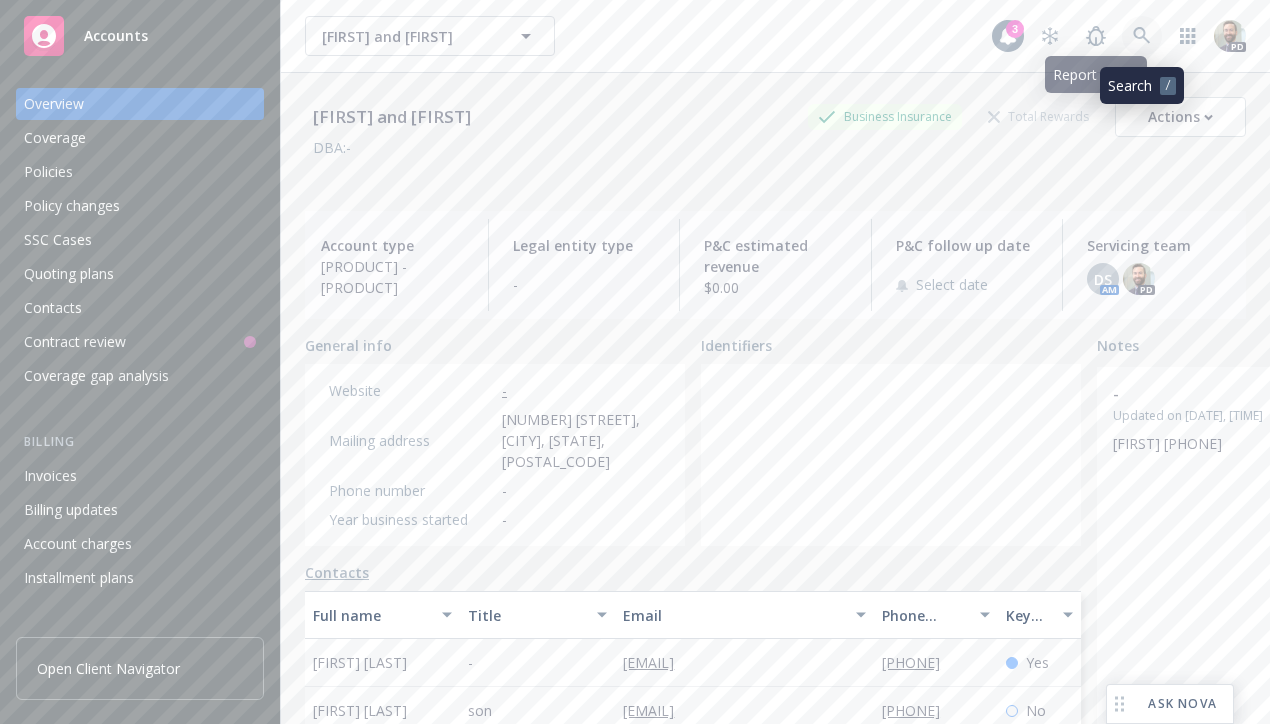 click at bounding box center [1096, 36] 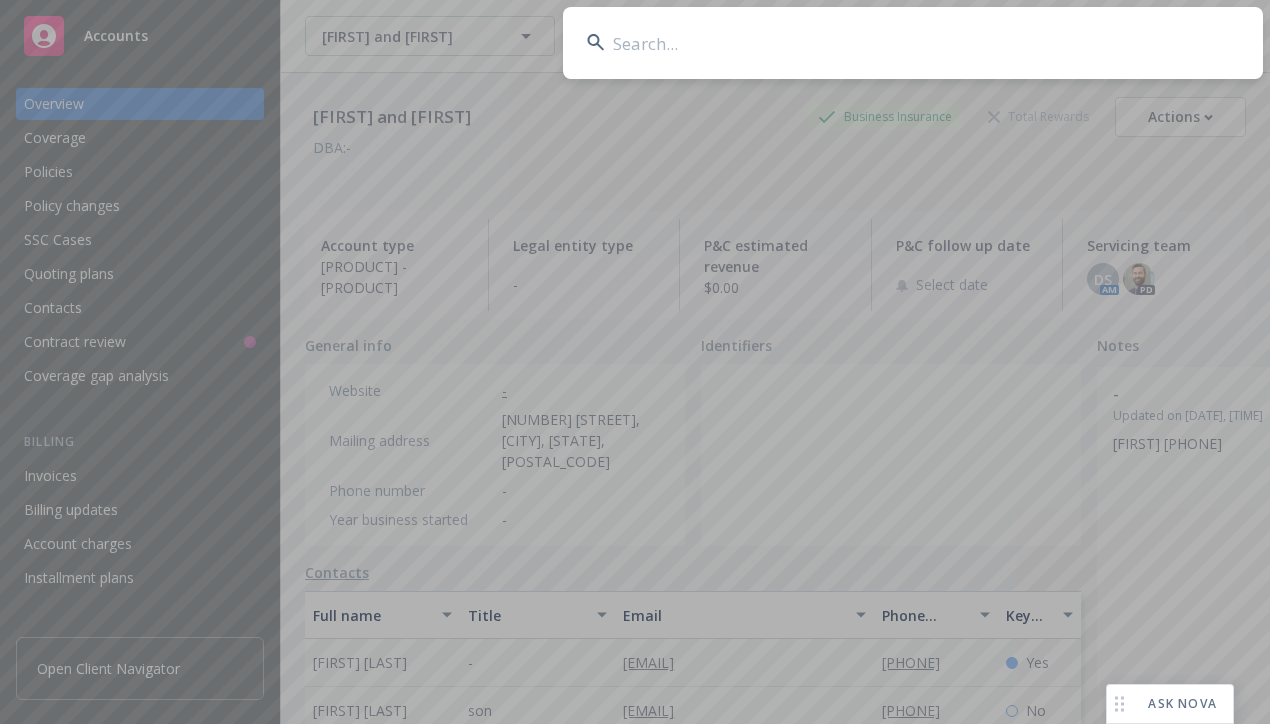 click at bounding box center [913, 43] 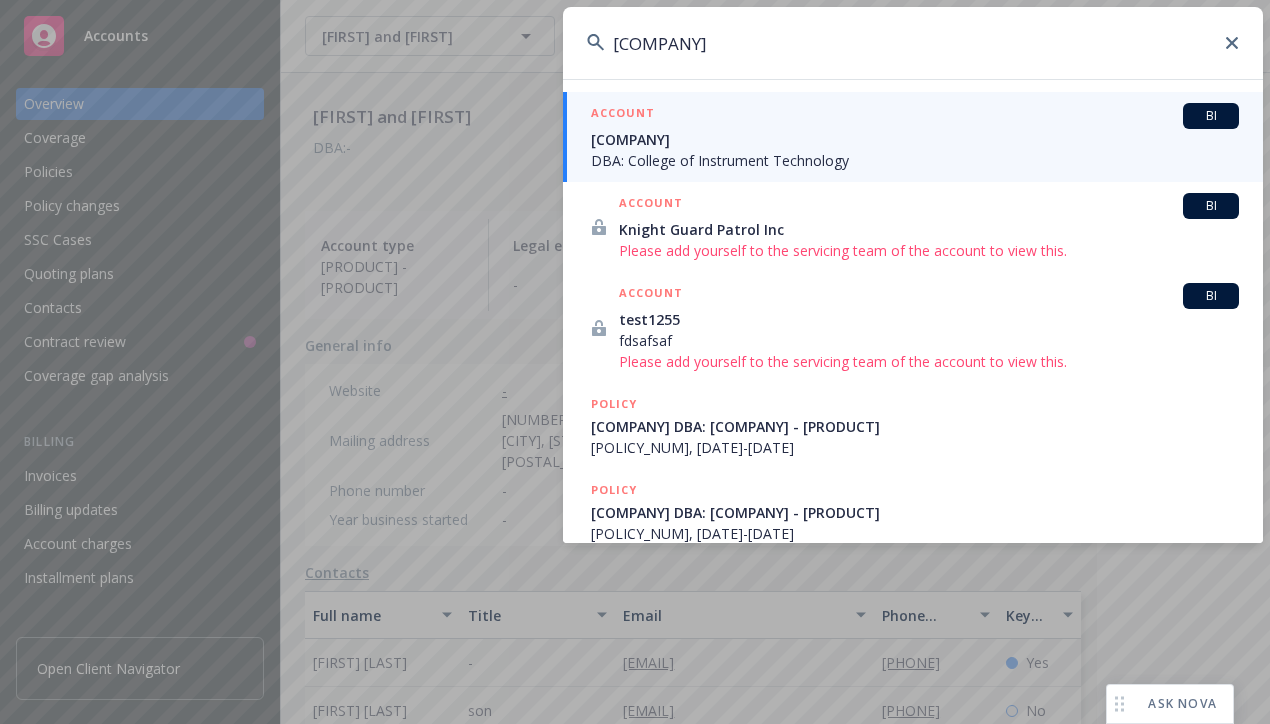 type on "[COMPANY]" 